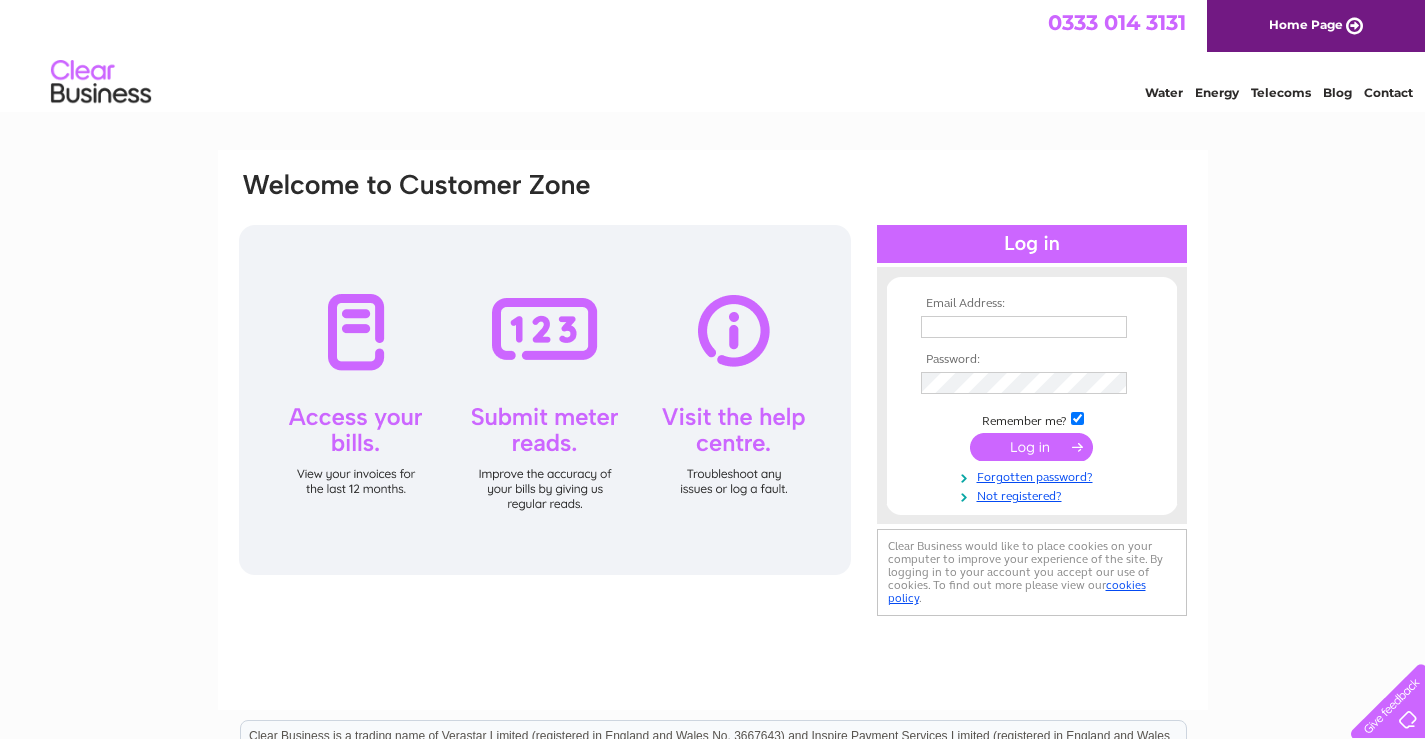 scroll, scrollTop: 0, scrollLeft: 0, axis: both 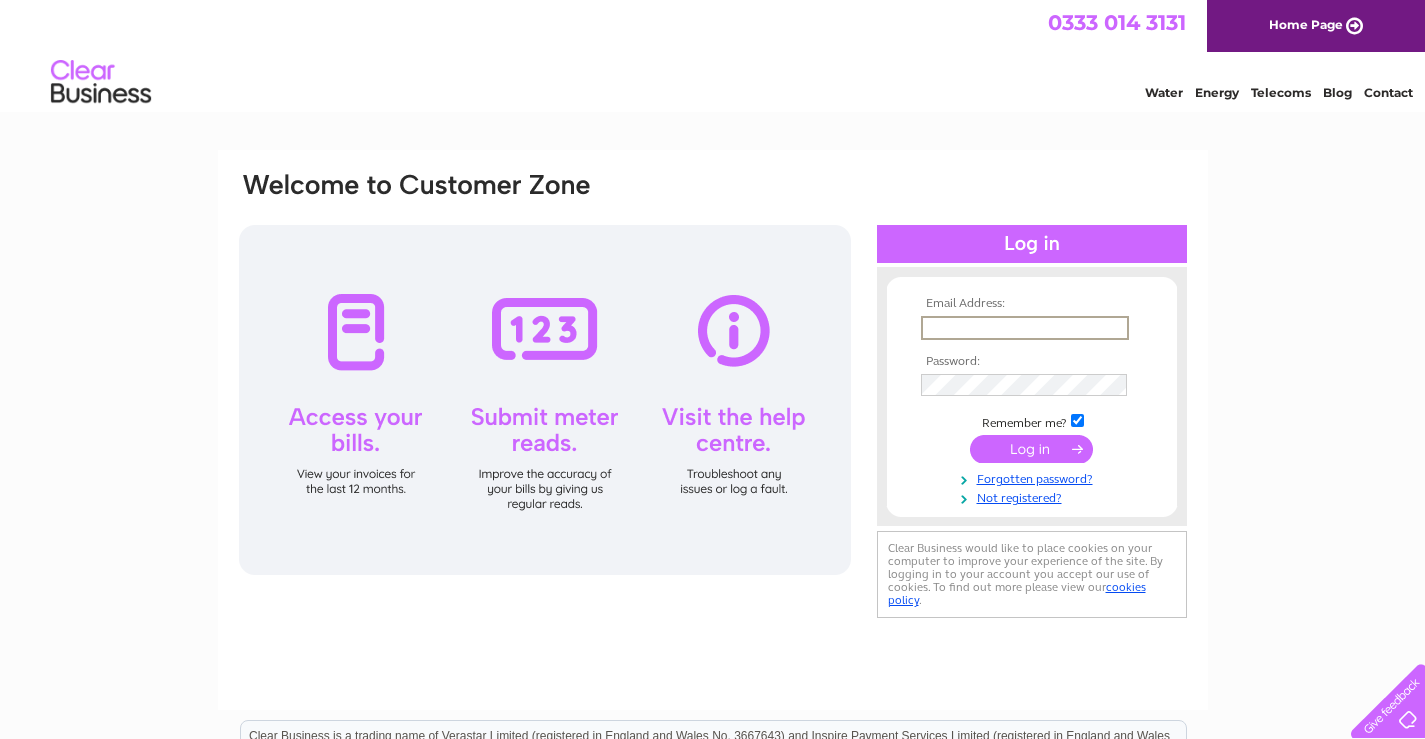 click at bounding box center (1025, 328) 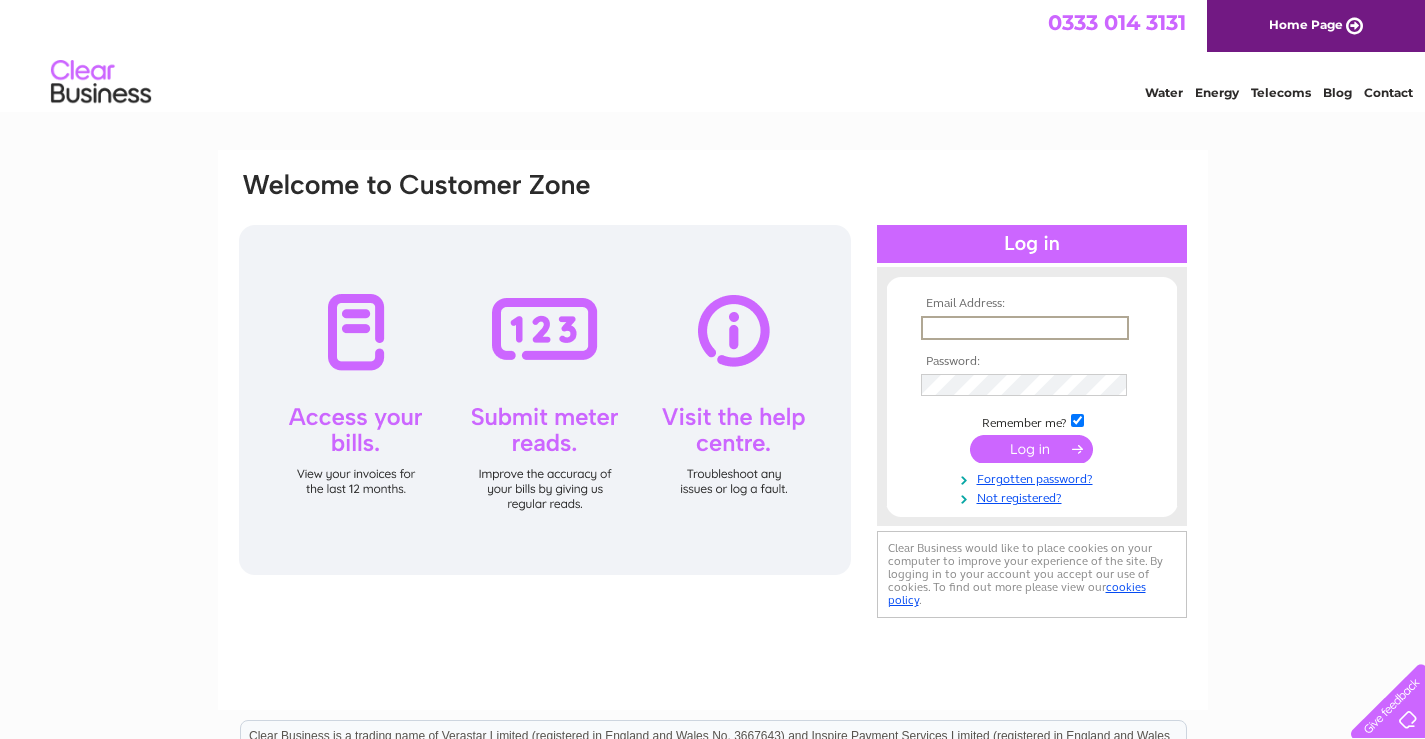 type on "[EMAIL]" 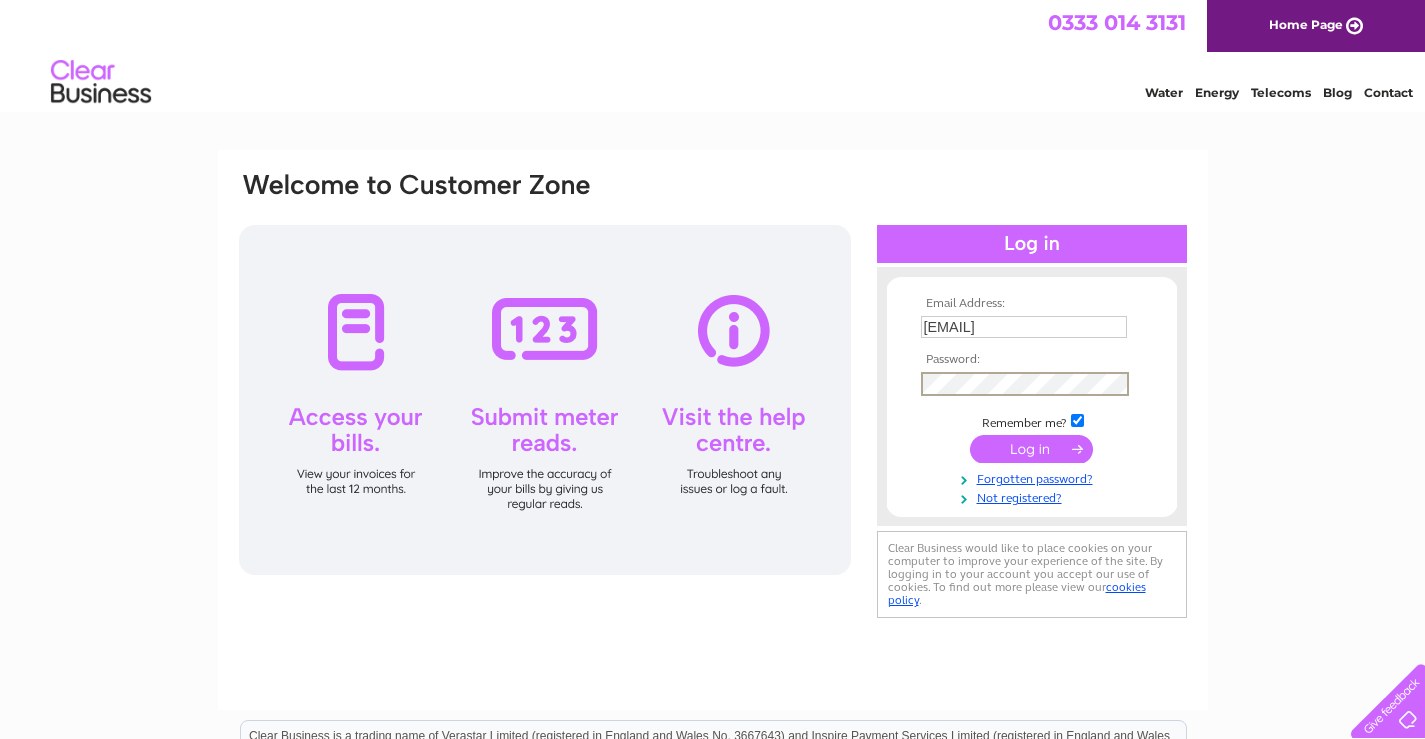 click at bounding box center (1031, 449) 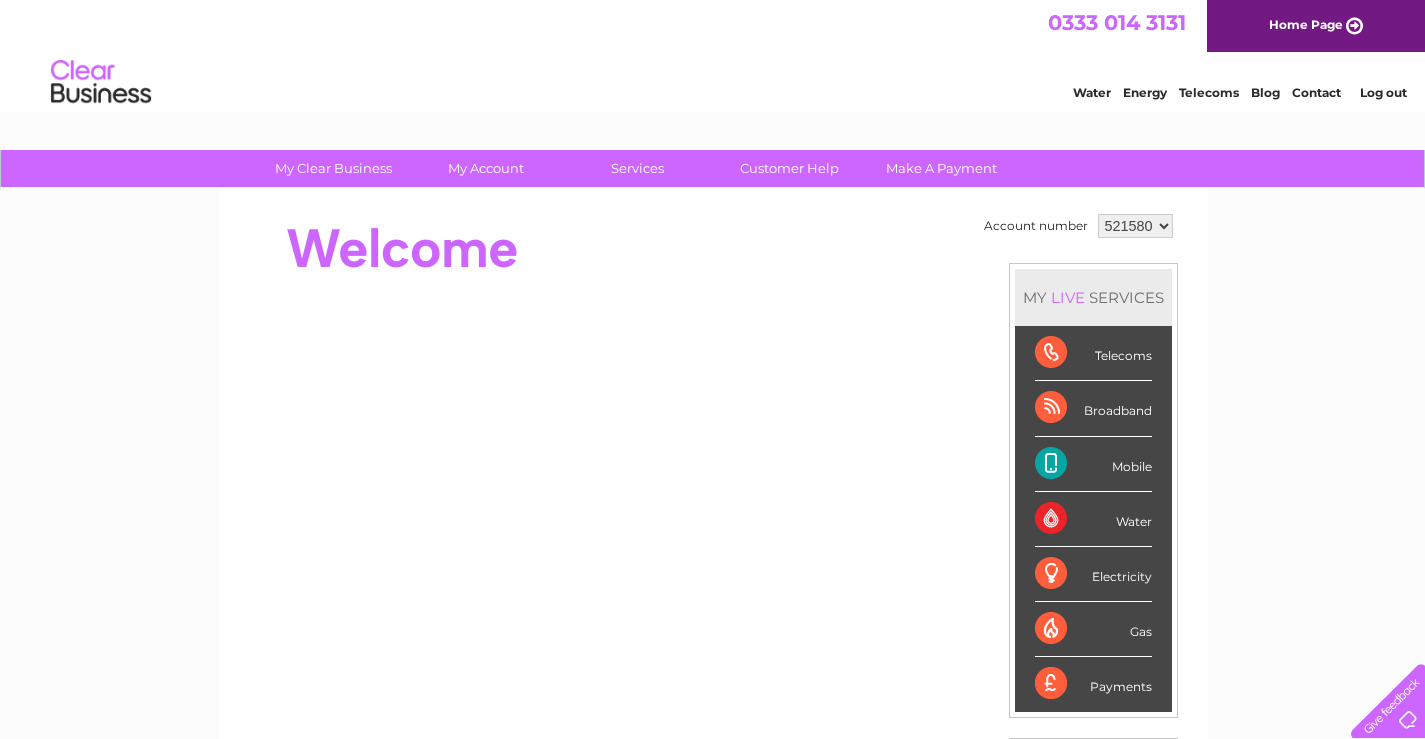 scroll, scrollTop: 0, scrollLeft: 0, axis: both 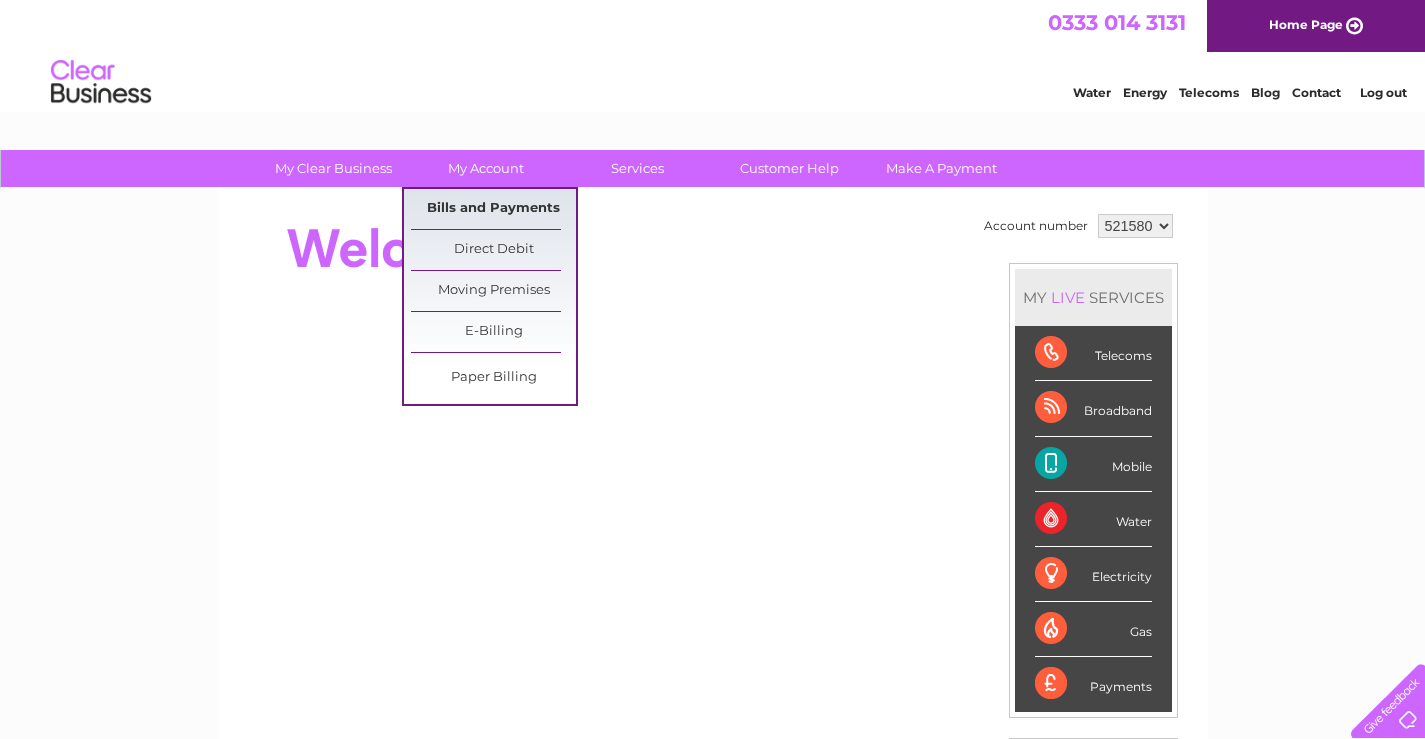 click on "Bills and Payments" at bounding box center [493, 209] 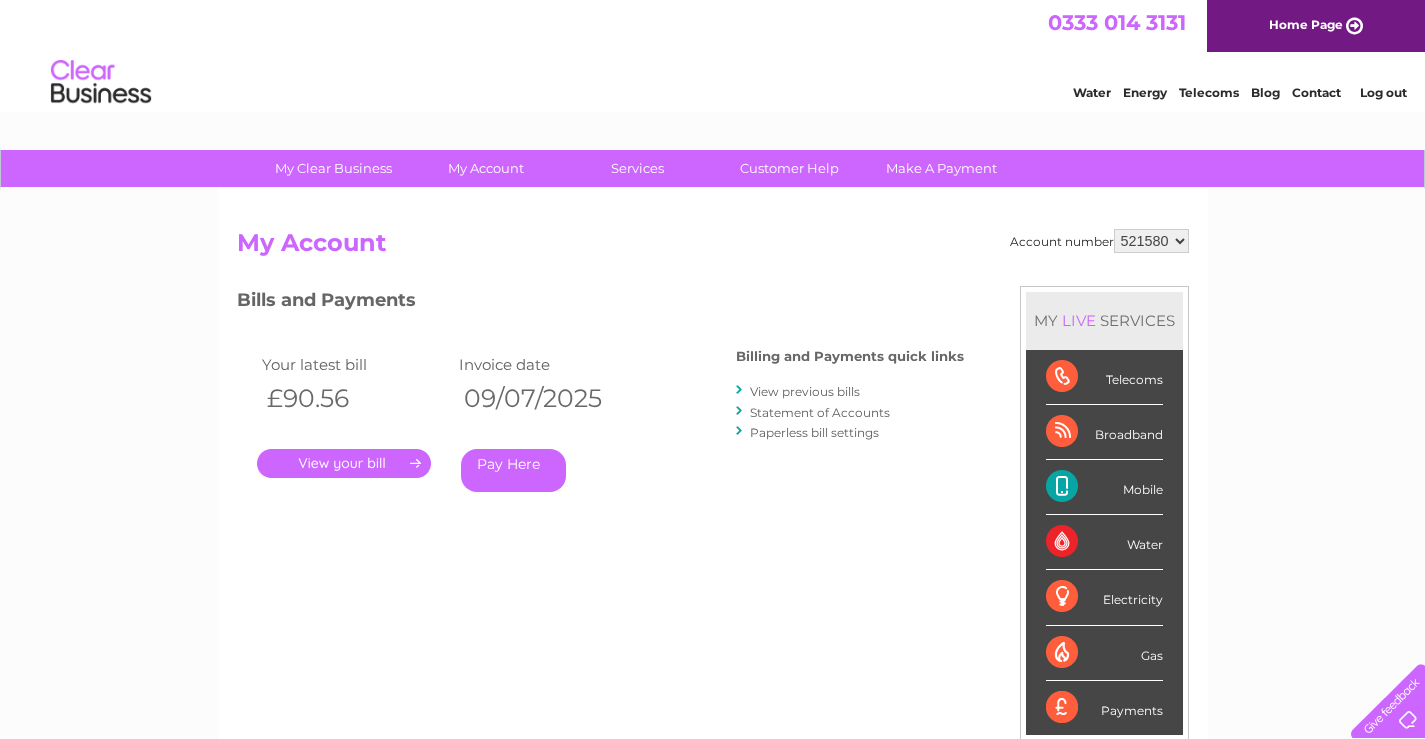 scroll, scrollTop: 0, scrollLeft: 0, axis: both 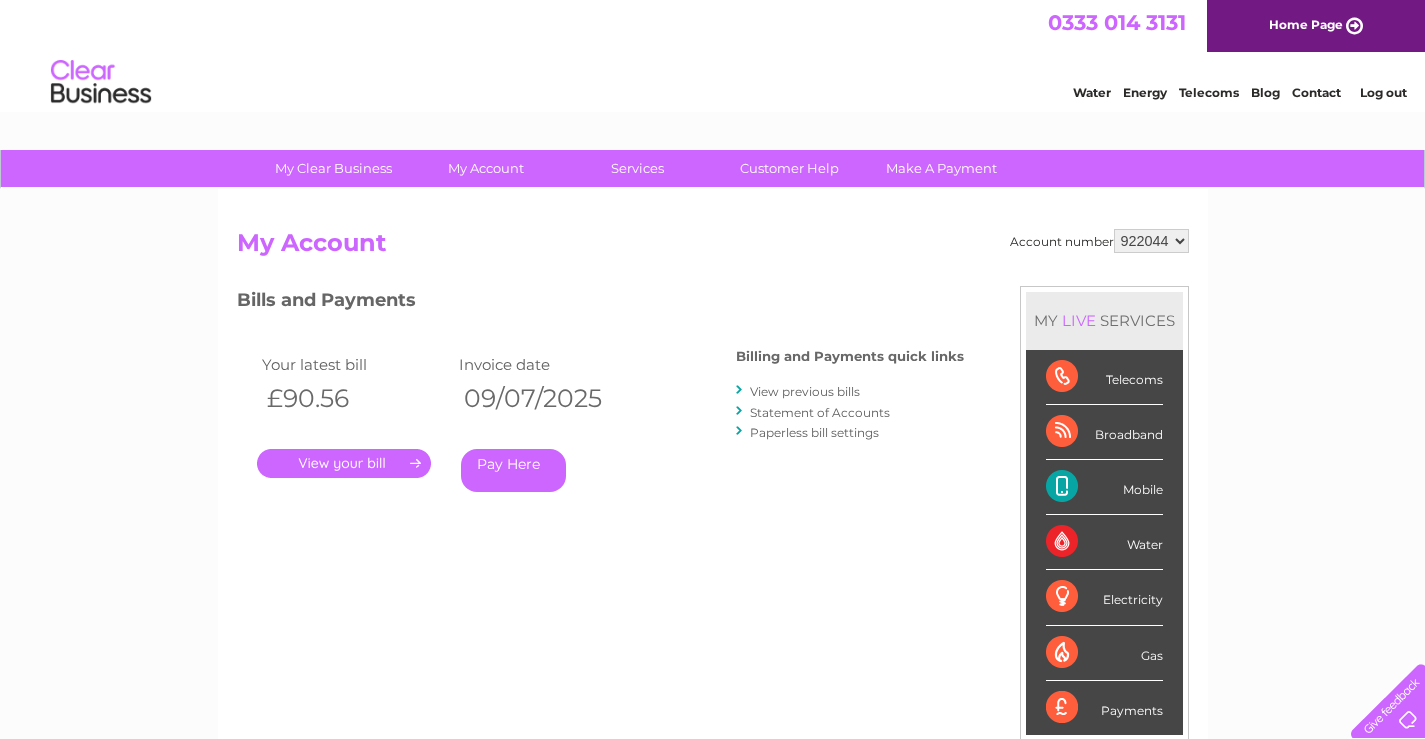 click on "521580
922044" at bounding box center (1151, 241) 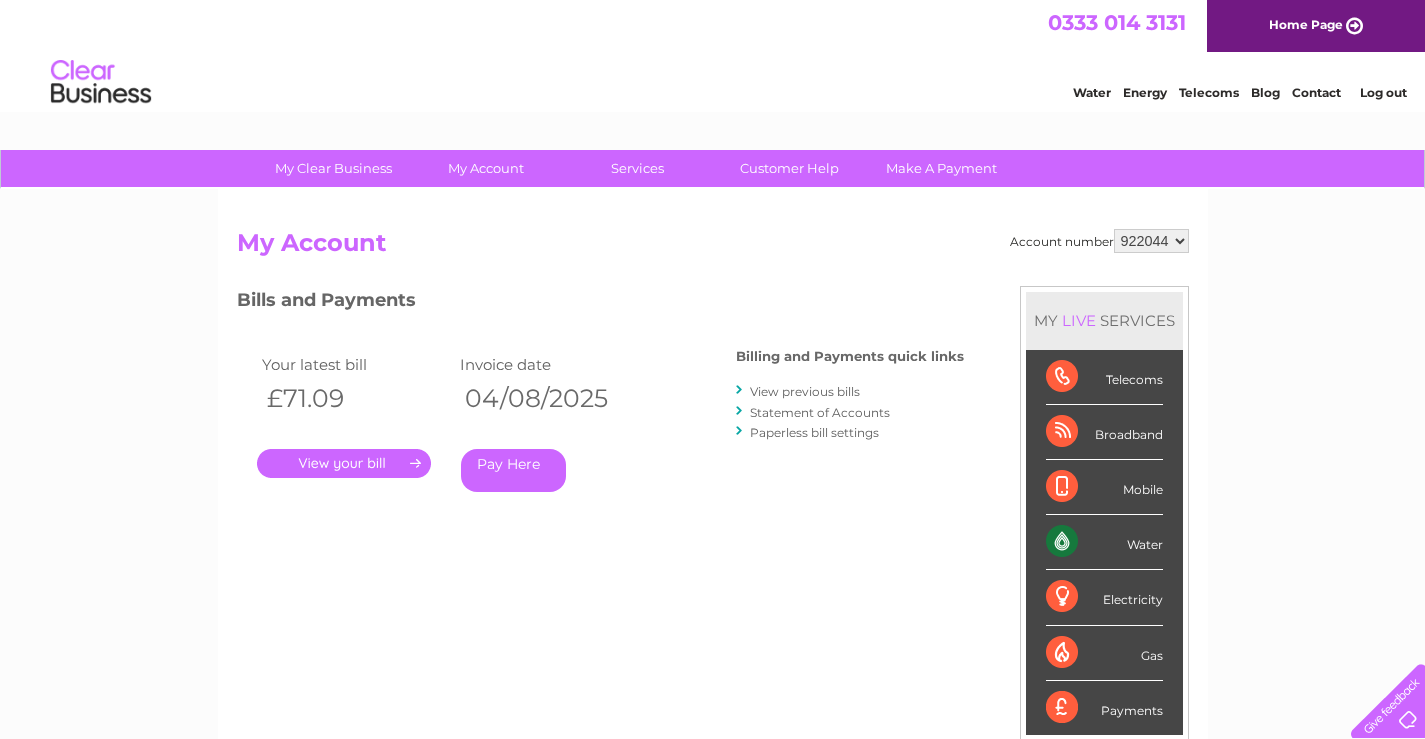 scroll, scrollTop: 0, scrollLeft: 0, axis: both 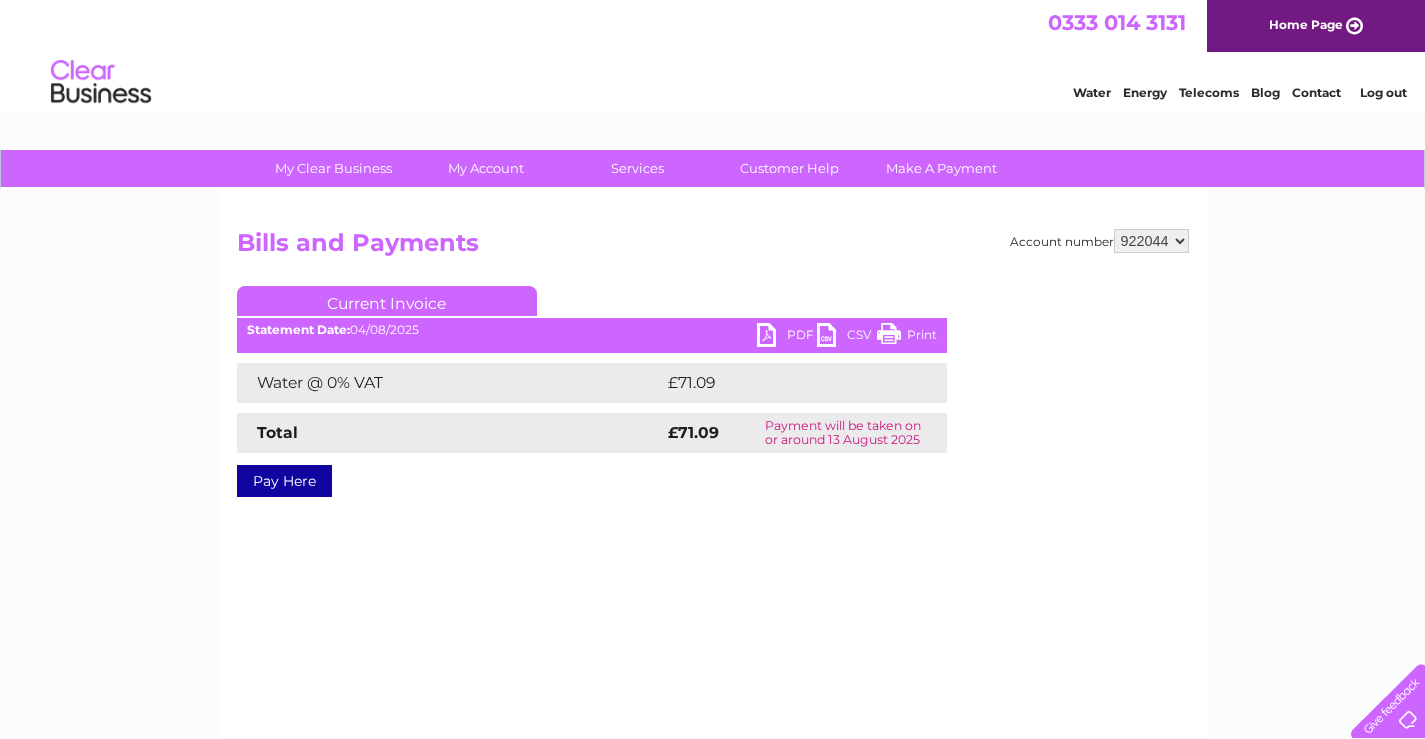 click on "Print" at bounding box center (907, 337) 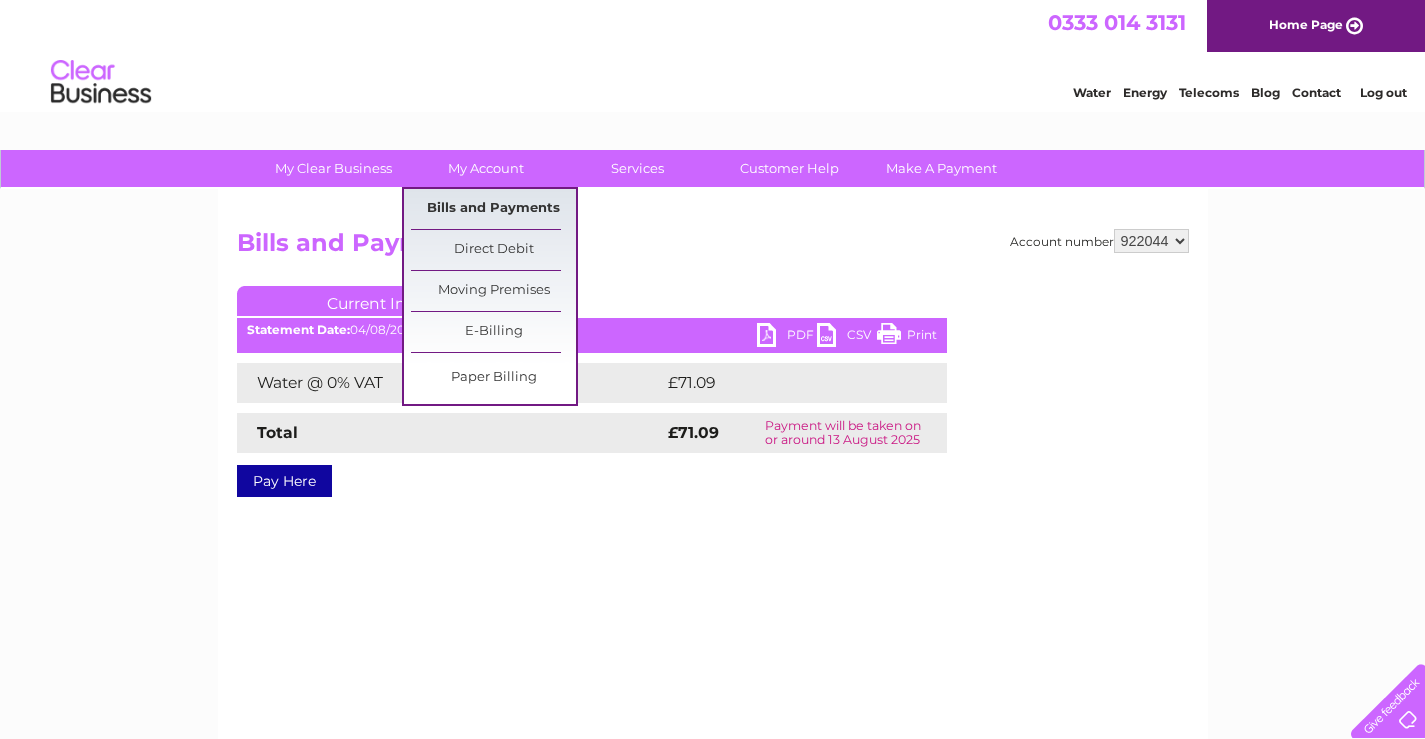 click on "Bills and Payments" at bounding box center (493, 209) 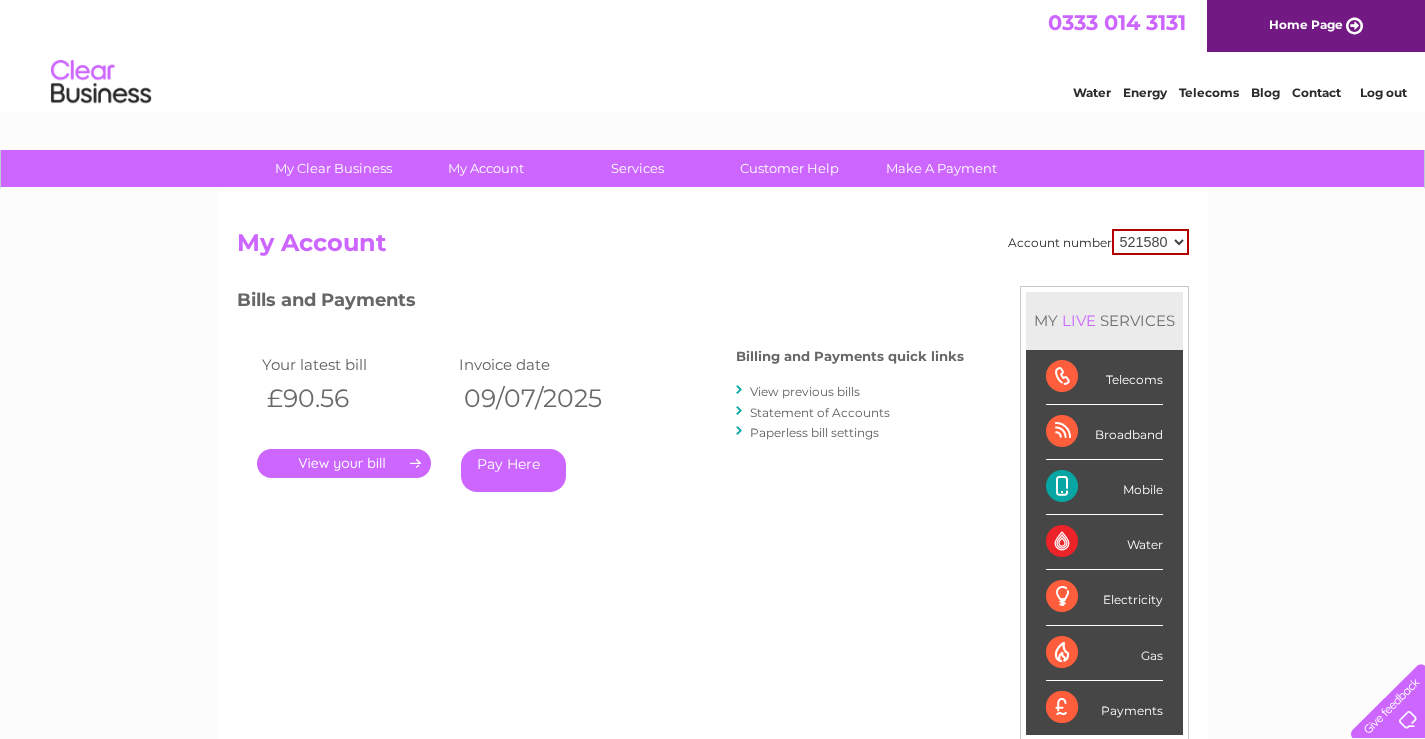 scroll, scrollTop: 0, scrollLeft: 0, axis: both 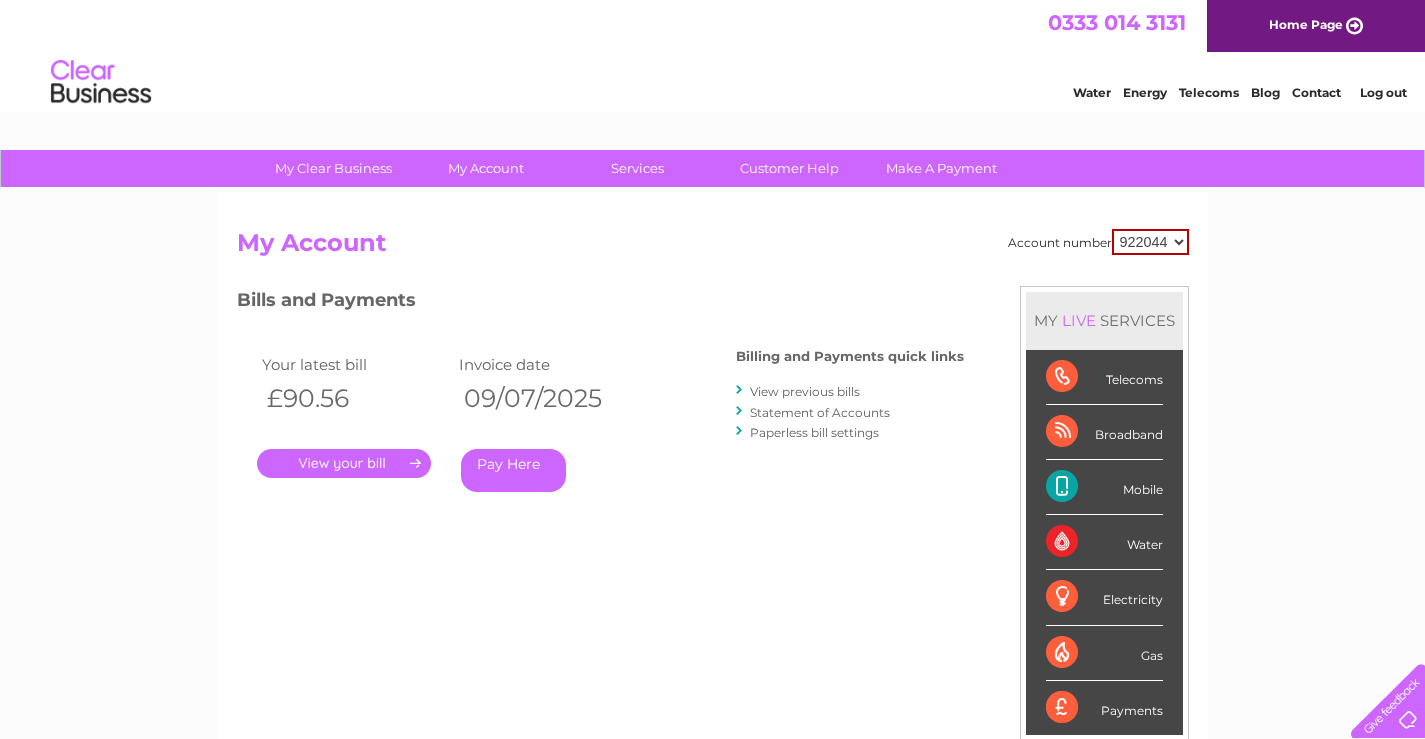 click on "521580
922044" at bounding box center (1150, 242) 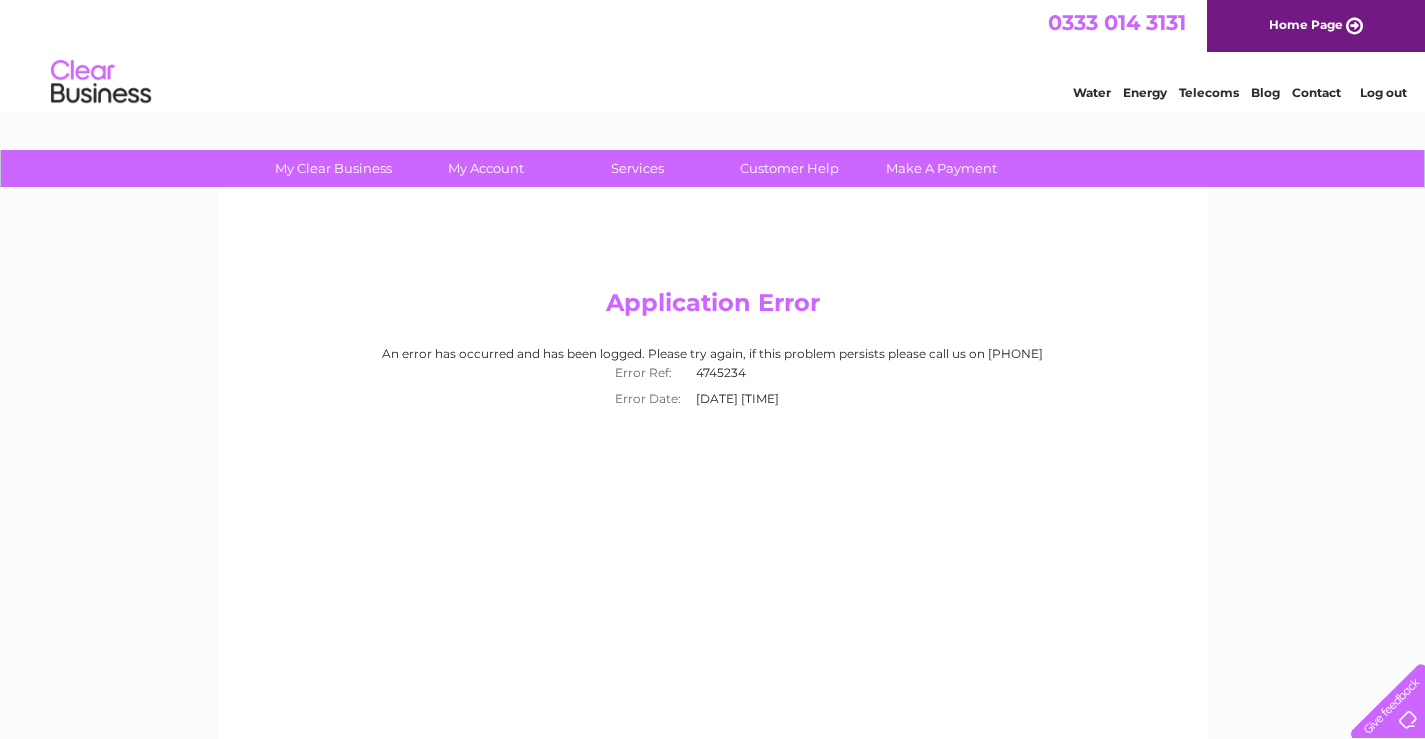 scroll, scrollTop: 0, scrollLeft: 0, axis: both 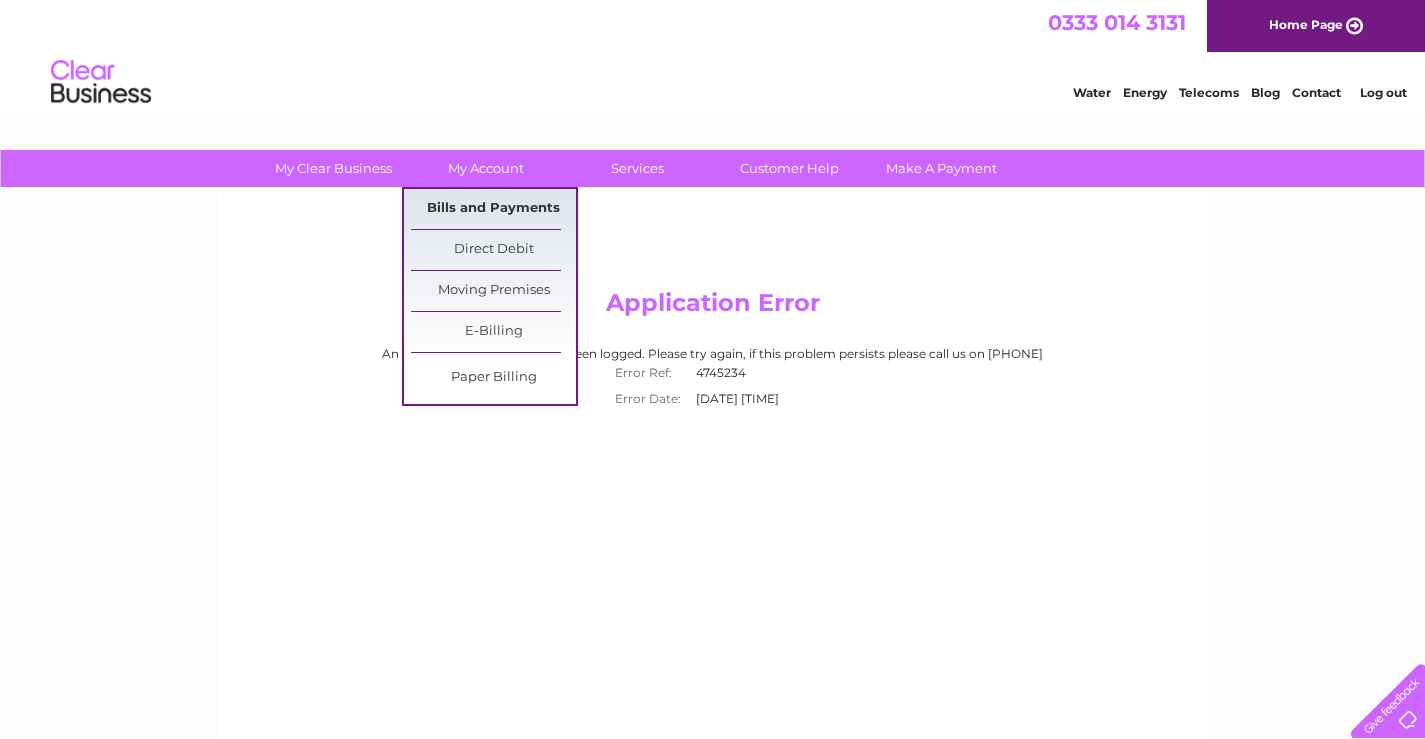 click on "Bills and Payments" at bounding box center [493, 209] 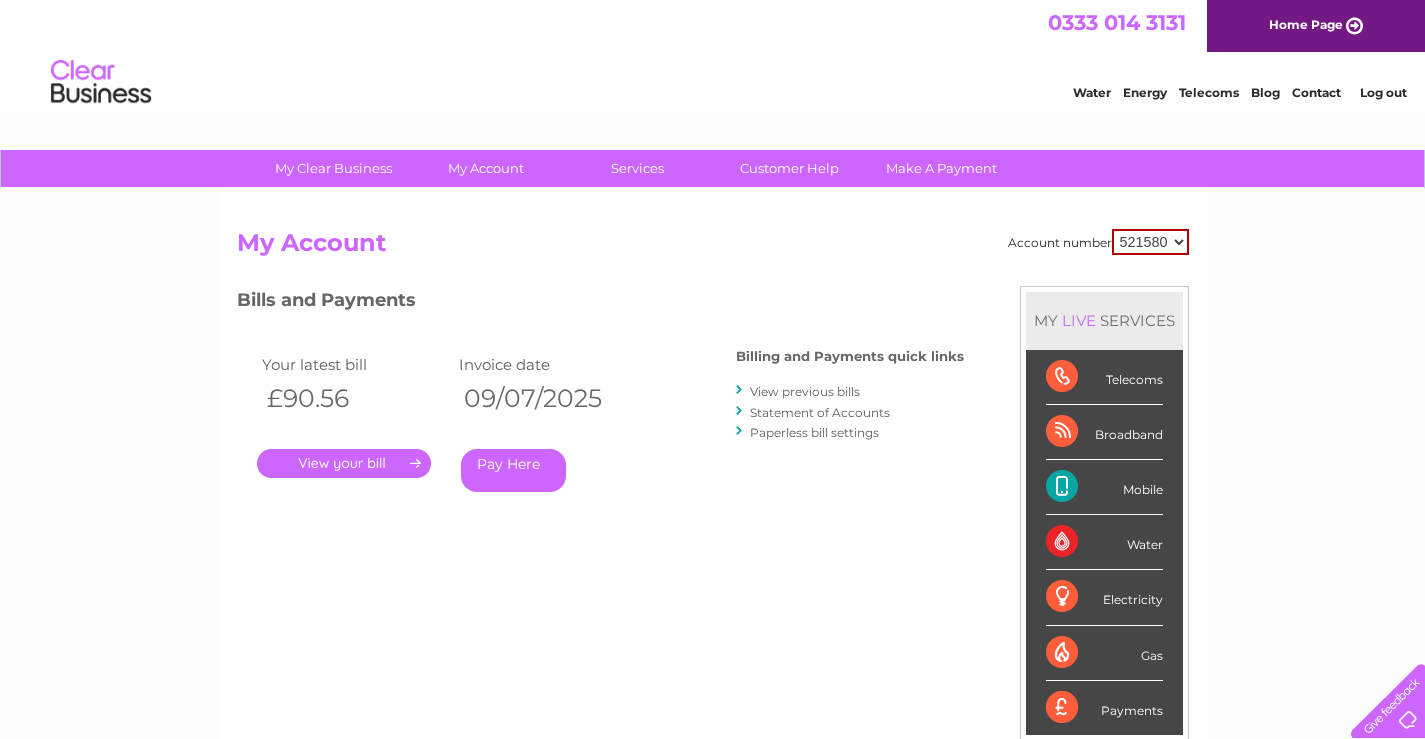 scroll, scrollTop: 0, scrollLeft: 0, axis: both 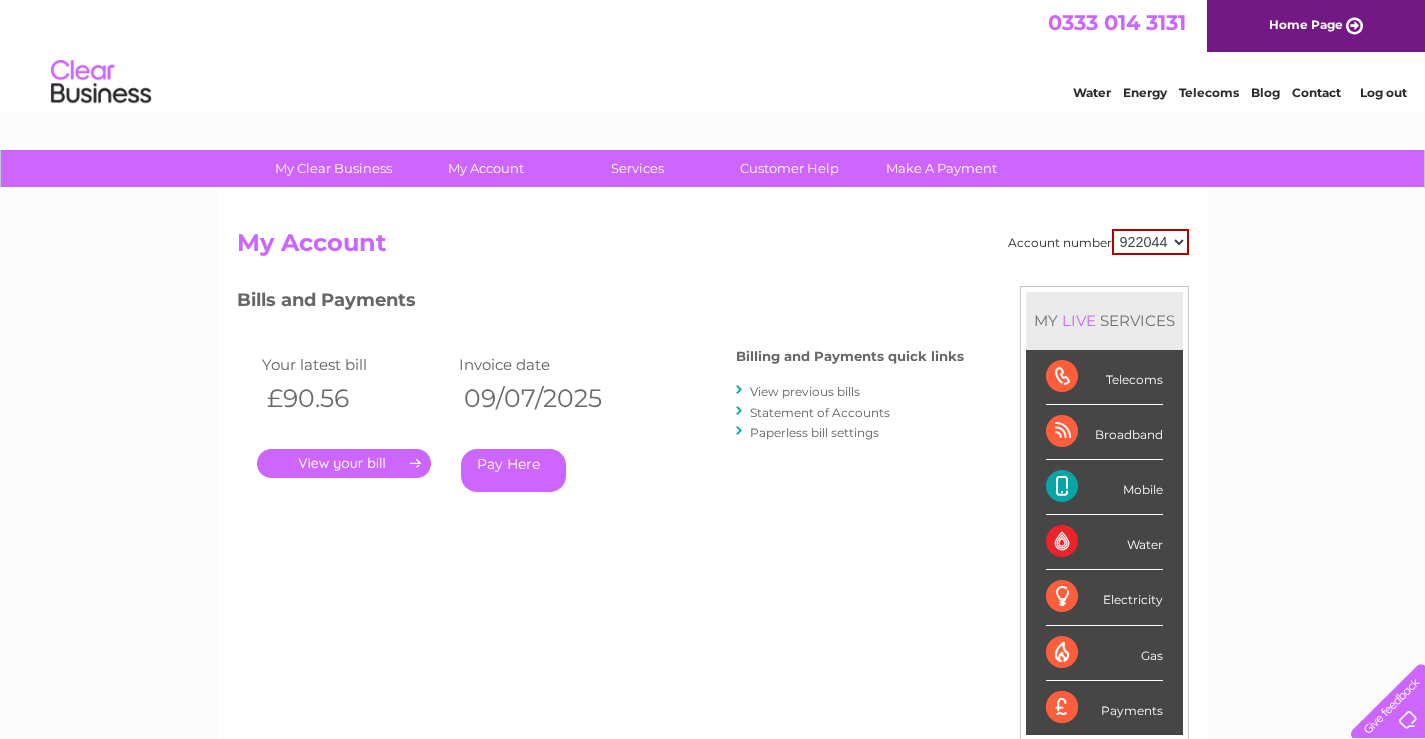 click on "521580
922044" at bounding box center (1150, 242) 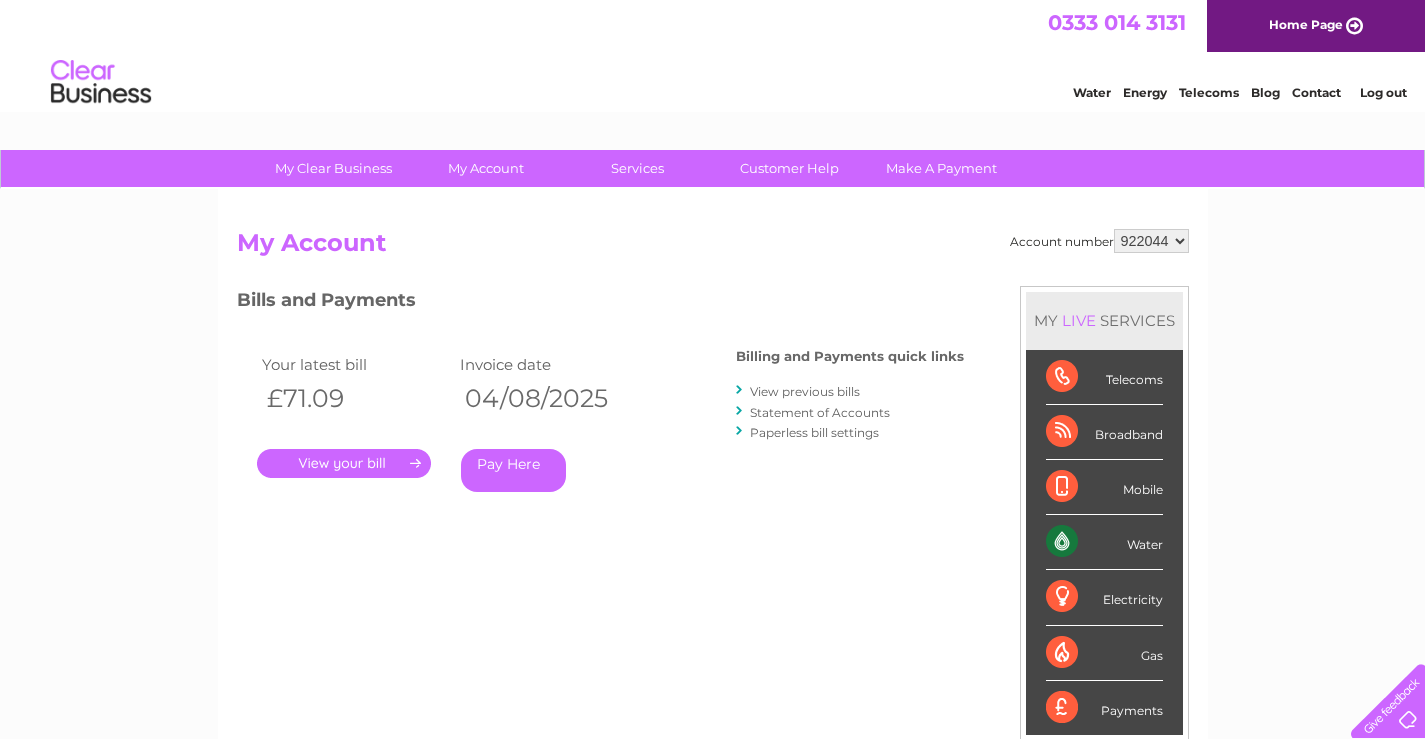 scroll, scrollTop: 0, scrollLeft: 0, axis: both 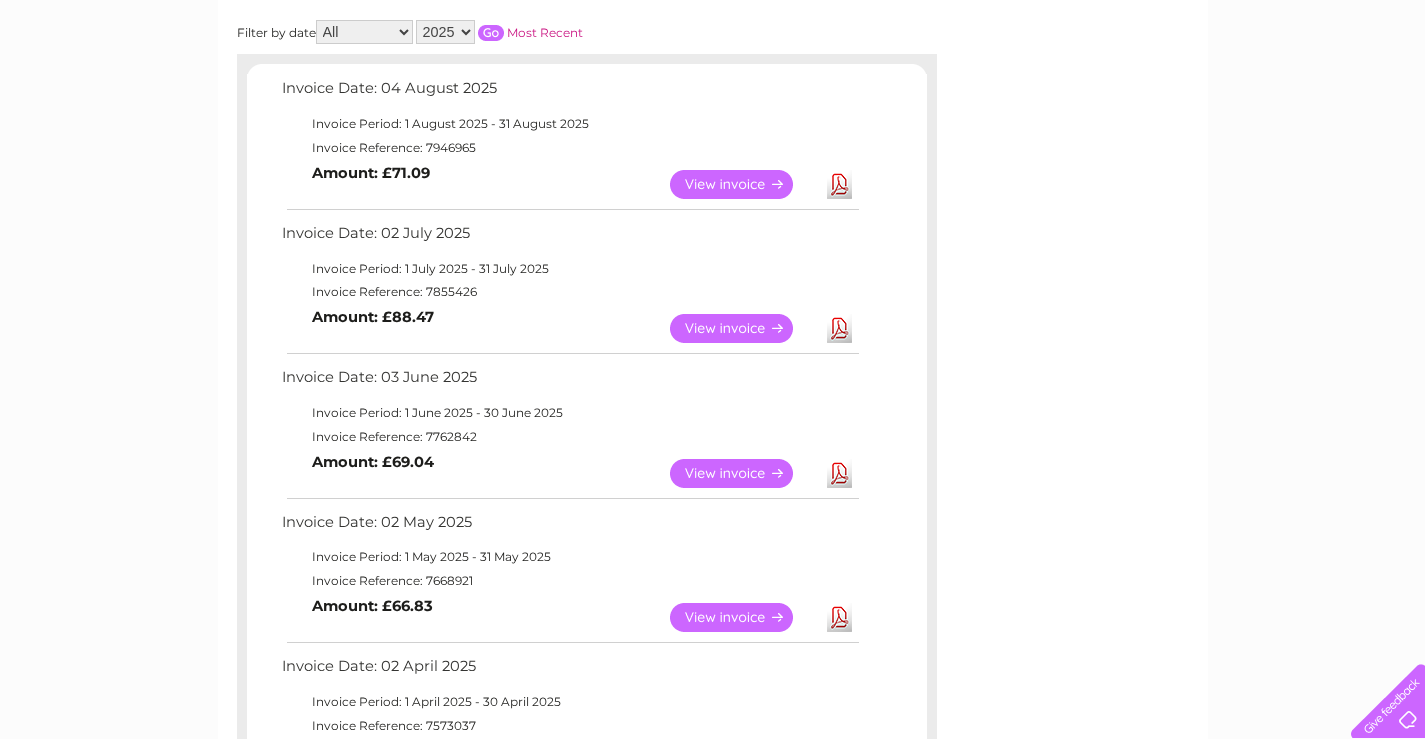 click on "View" at bounding box center (743, 184) 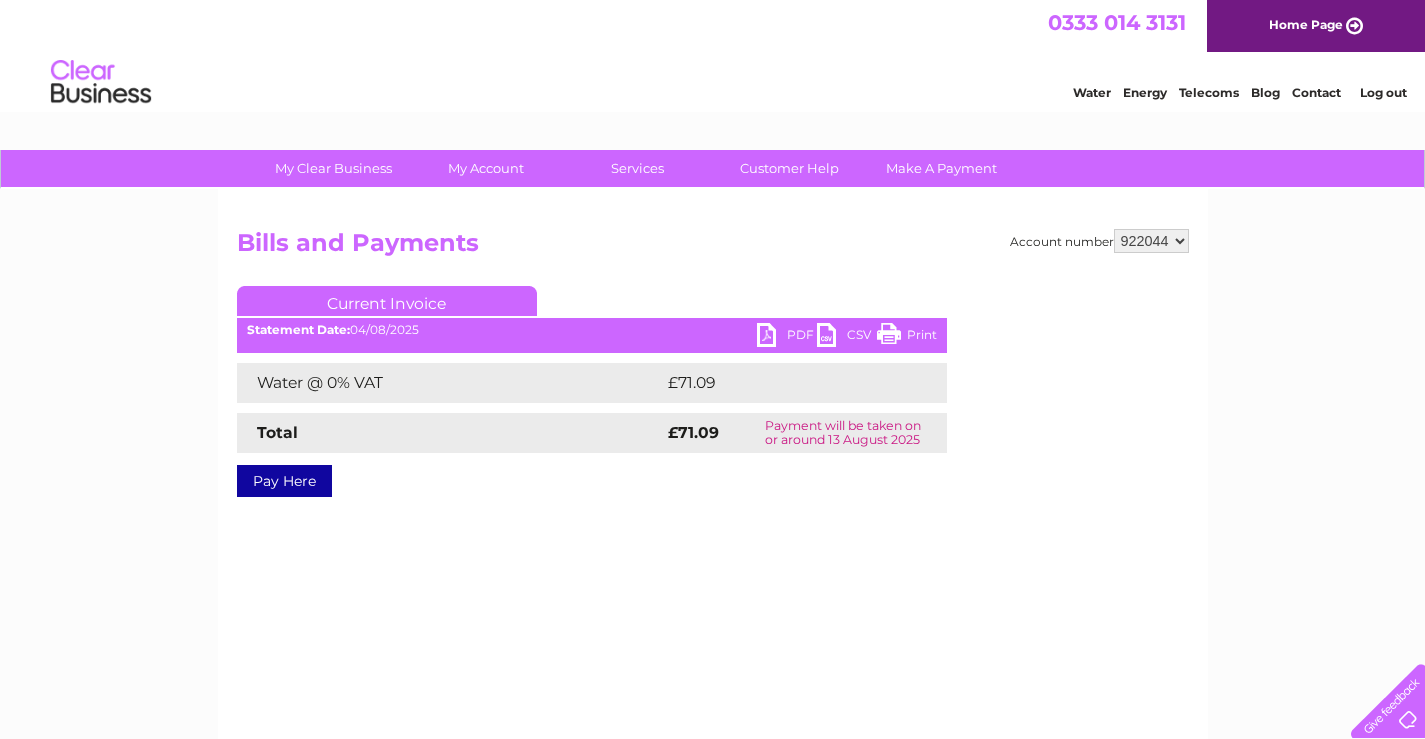 scroll, scrollTop: 0, scrollLeft: 0, axis: both 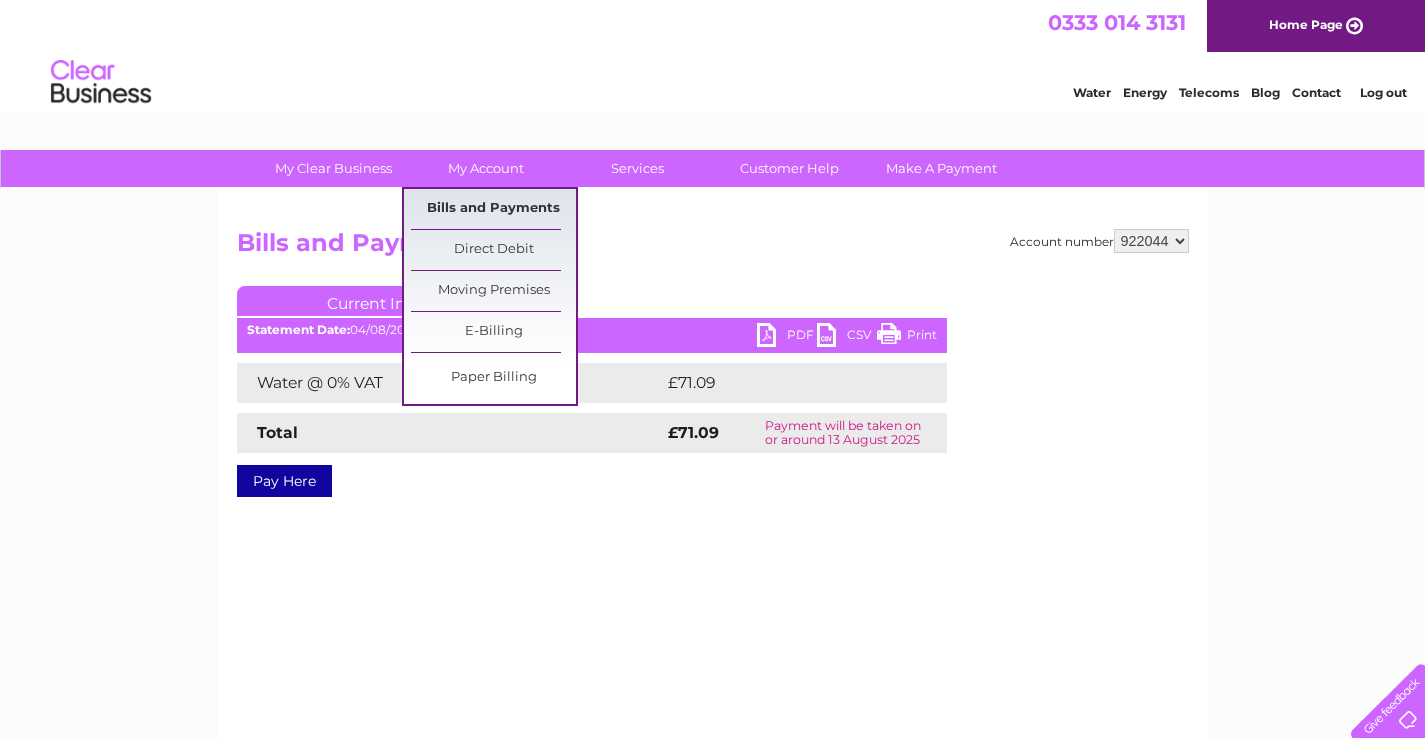 click on "Bills and Payments" at bounding box center [493, 209] 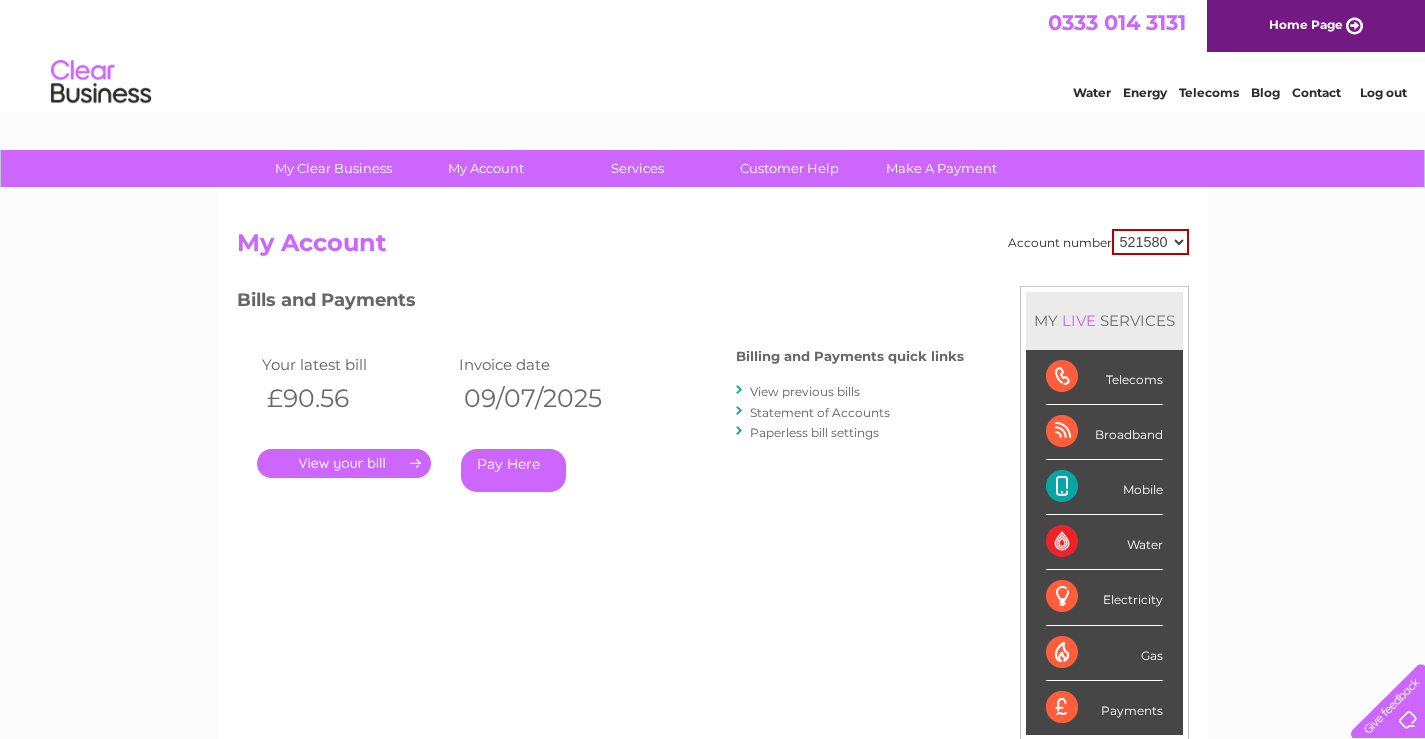 scroll, scrollTop: 0, scrollLeft: 0, axis: both 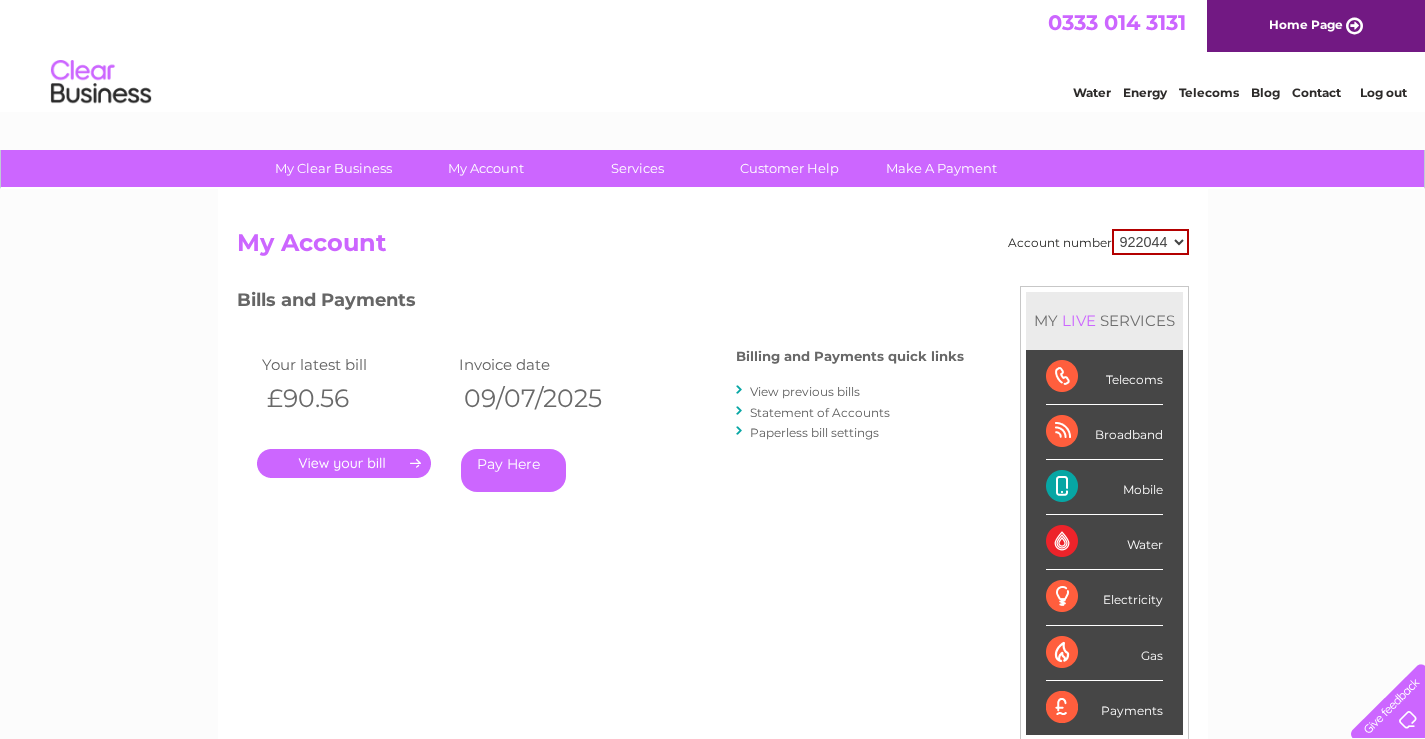 click on "521580
922044" at bounding box center (1150, 242) 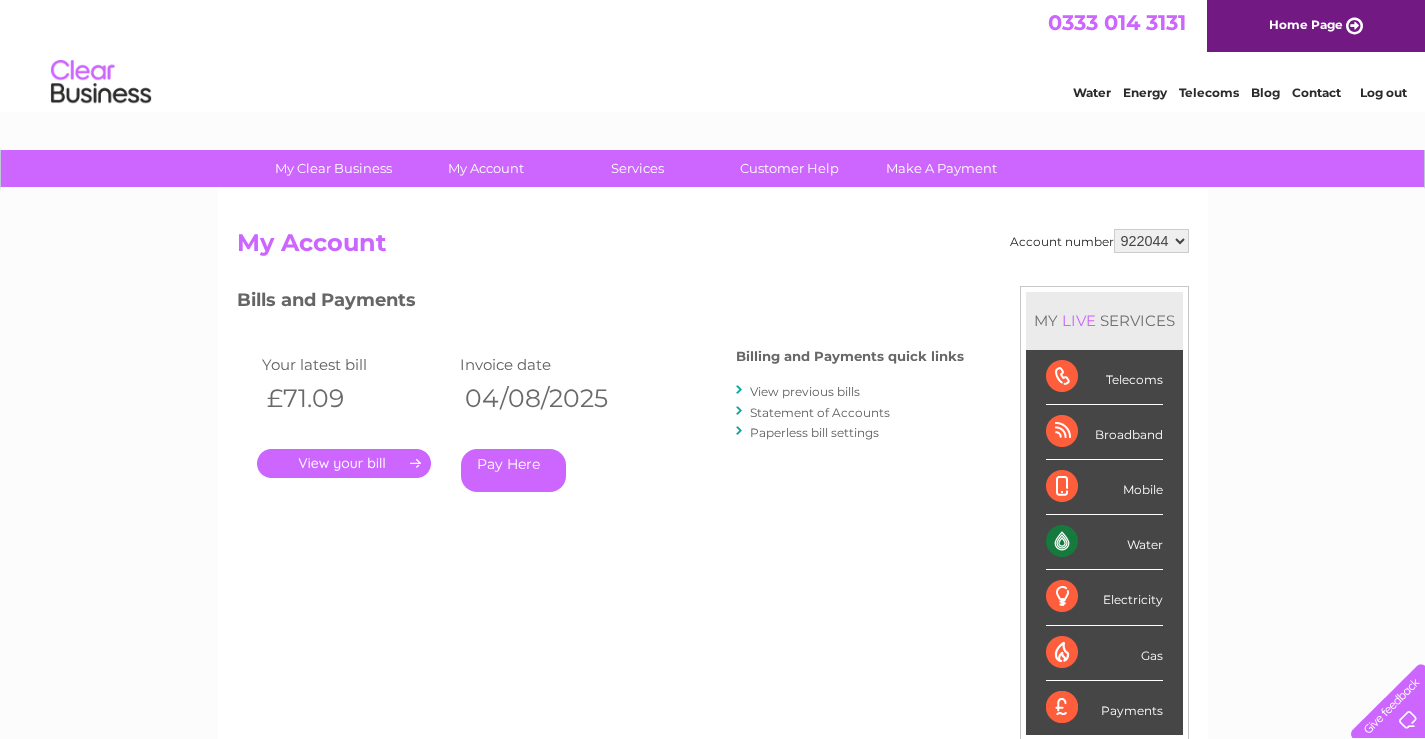 scroll, scrollTop: 0, scrollLeft: 0, axis: both 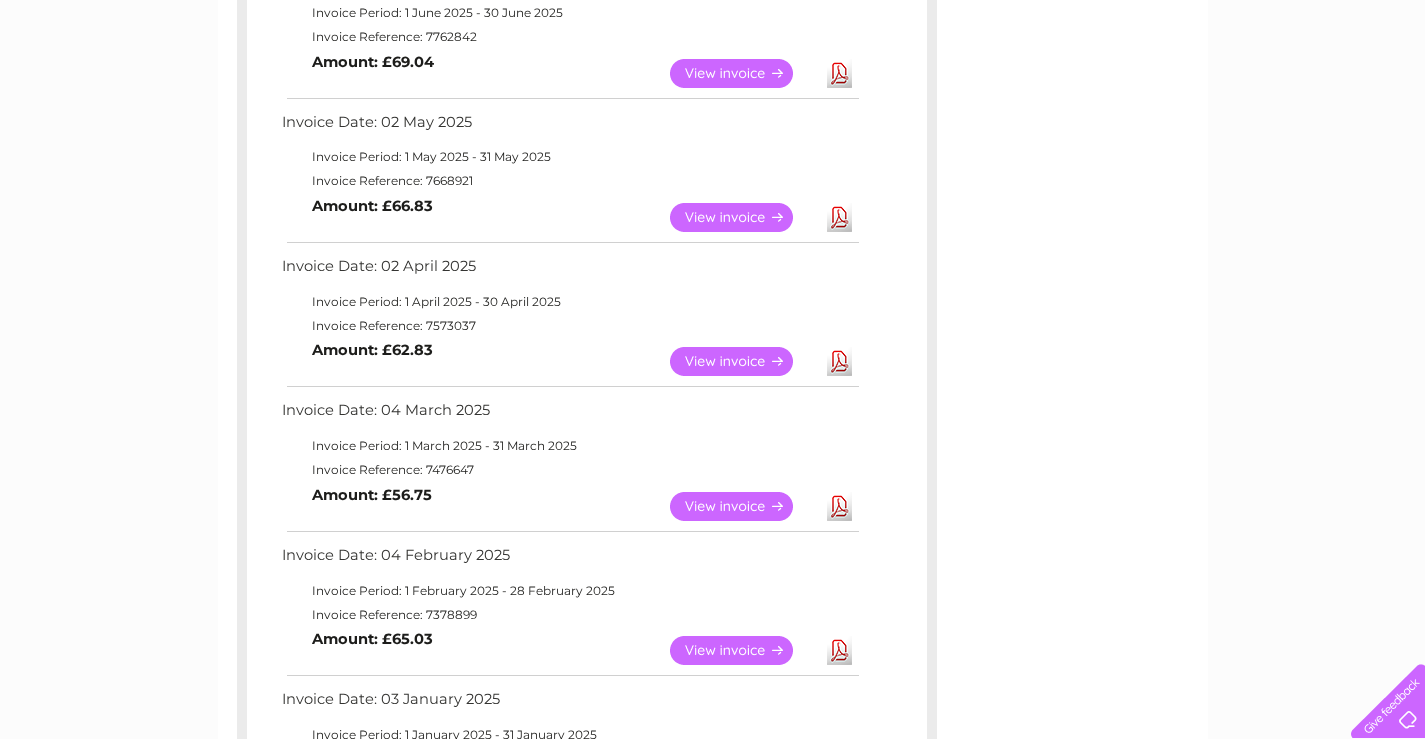 click on "View" at bounding box center (743, 361) 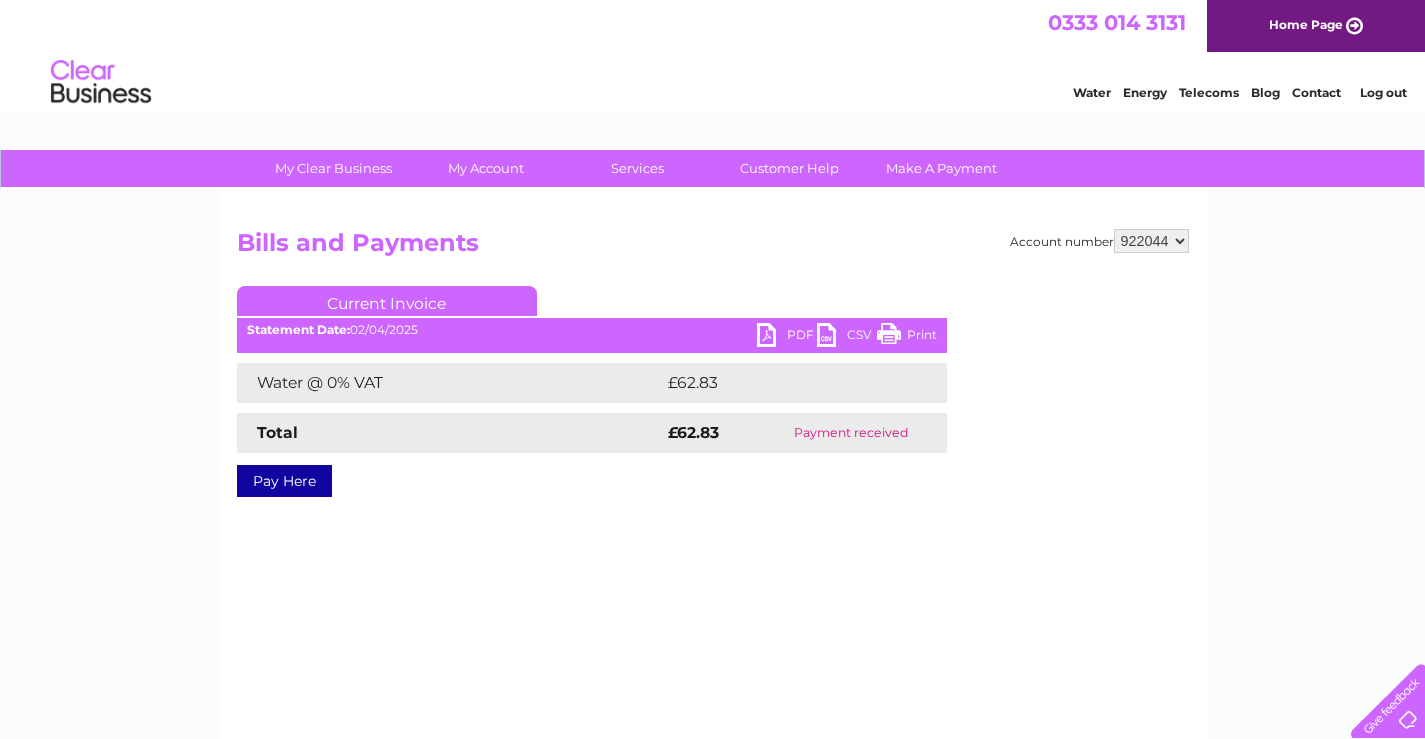 scroll, scrollTop: 0, scrollLeft: 0, axis: both 